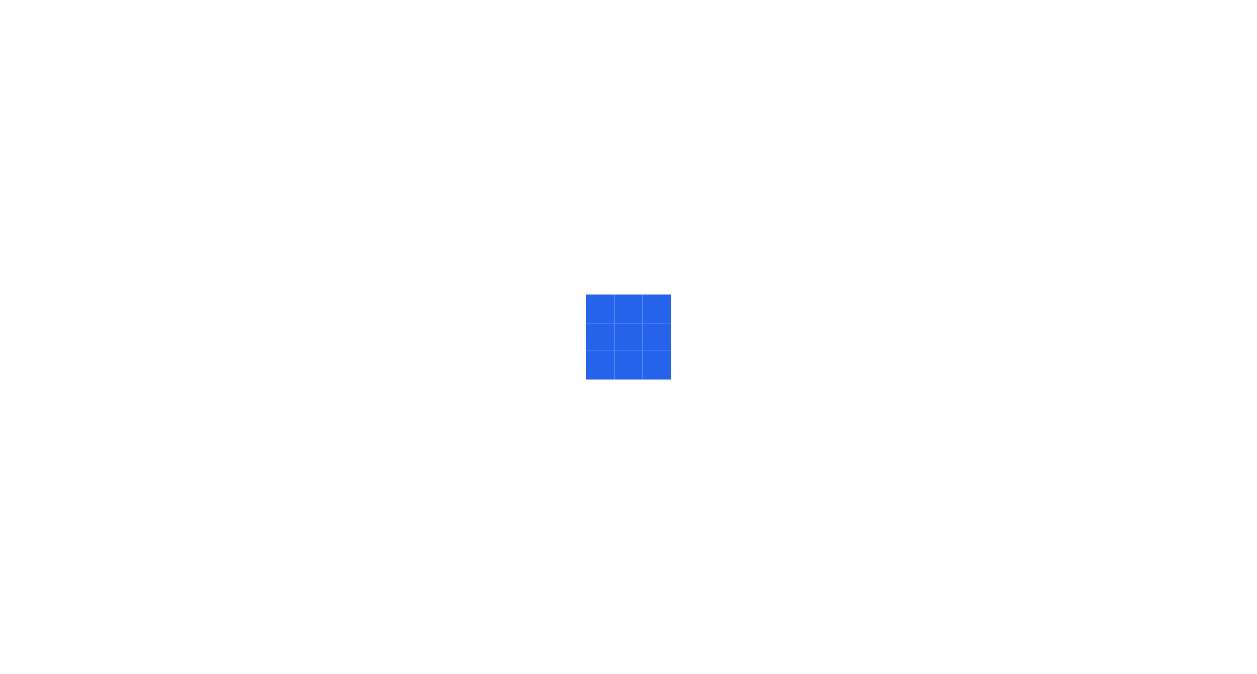 scroll, scrollTop: 0, scrollLeft: 0, axis: both 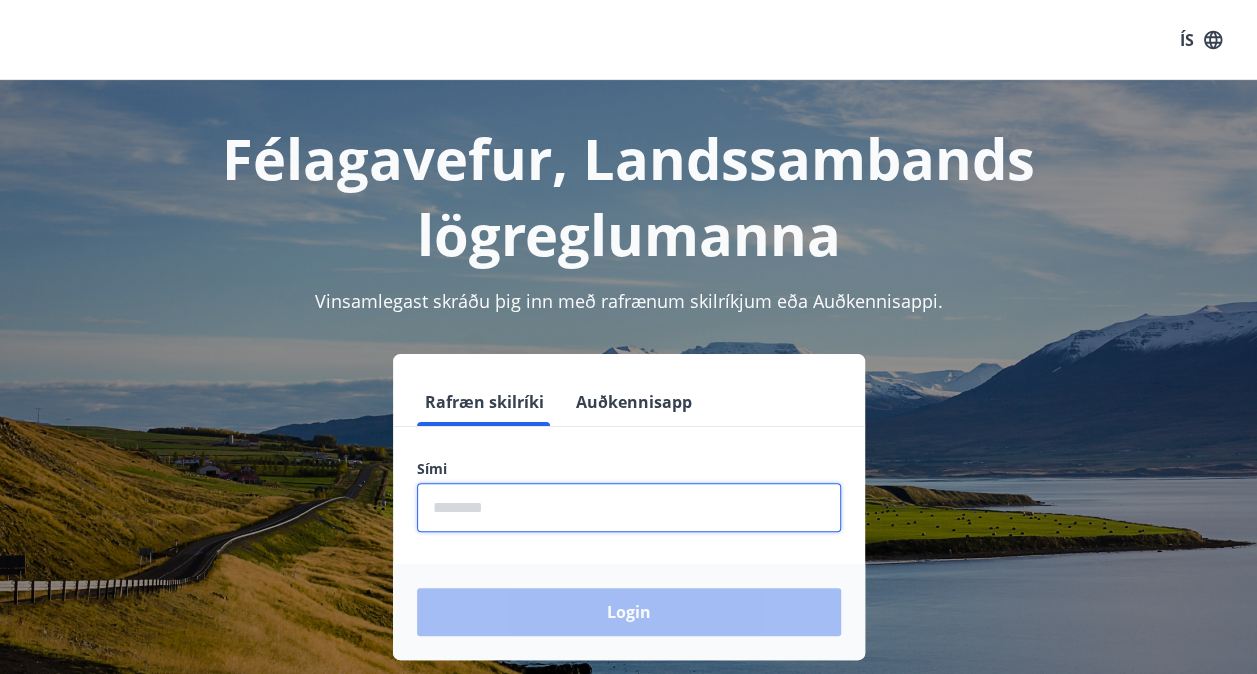 click at bounding box center (629, 507) 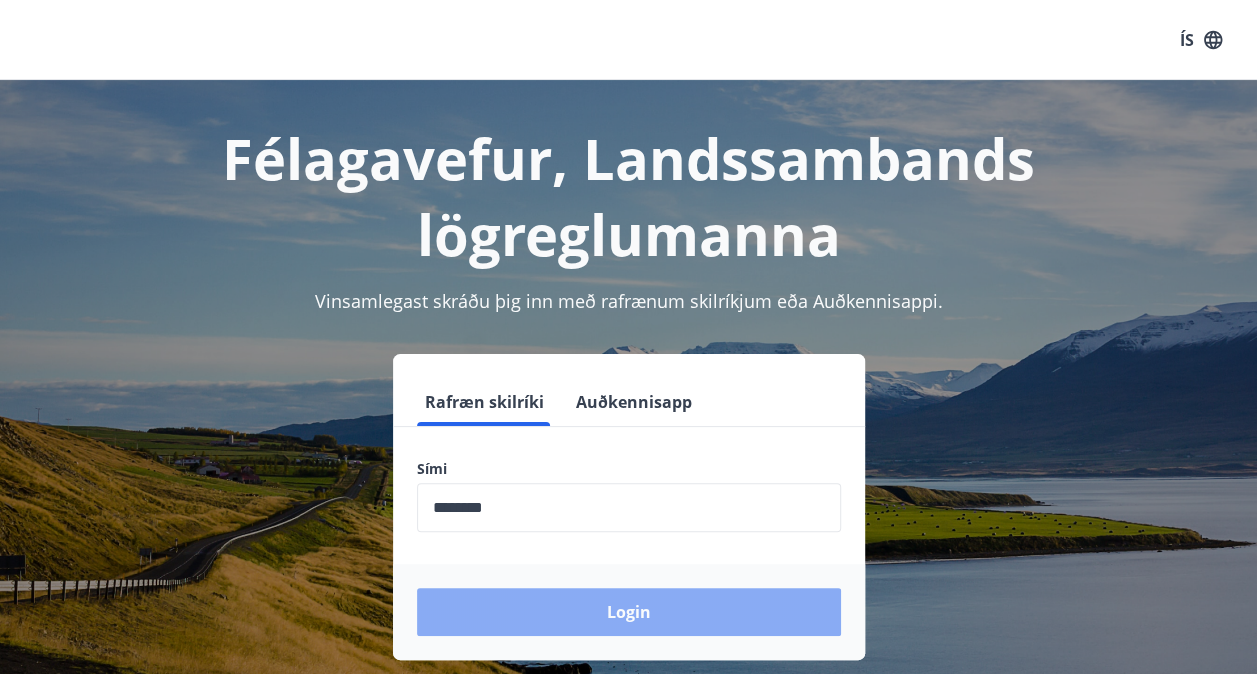click on "Login" at bounding box center (629, 612) 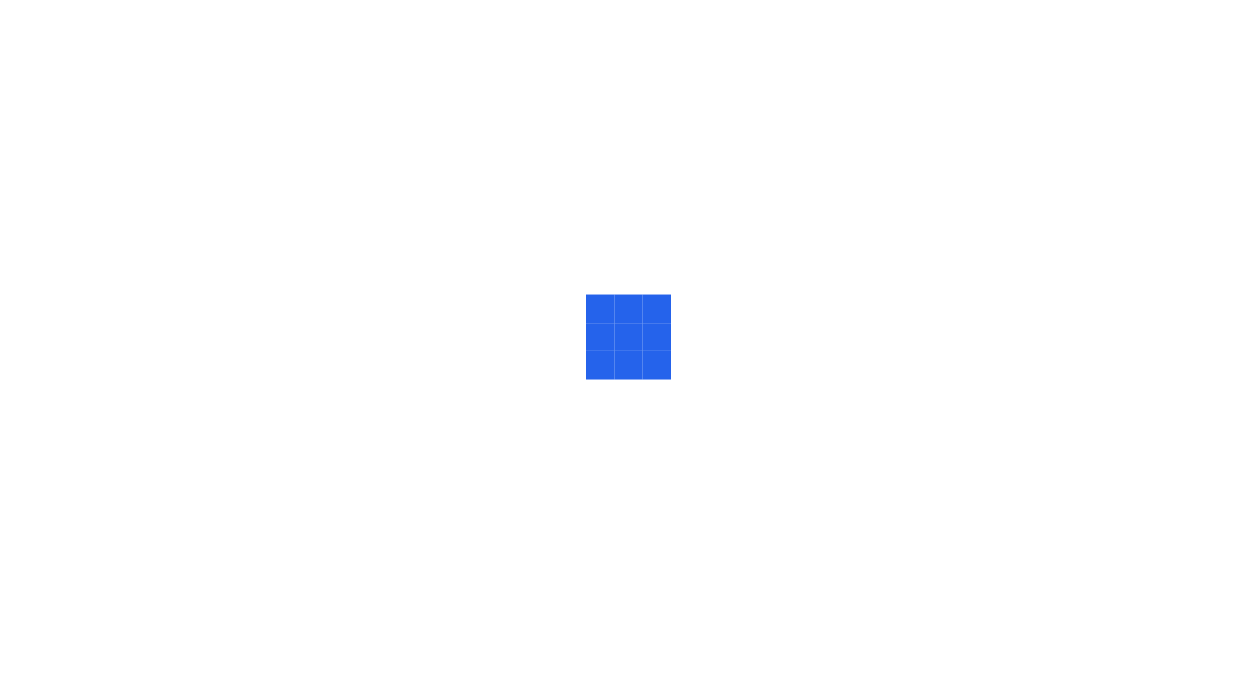 scroll, scrollTop: 0, scrollLeft: 0, axis: both 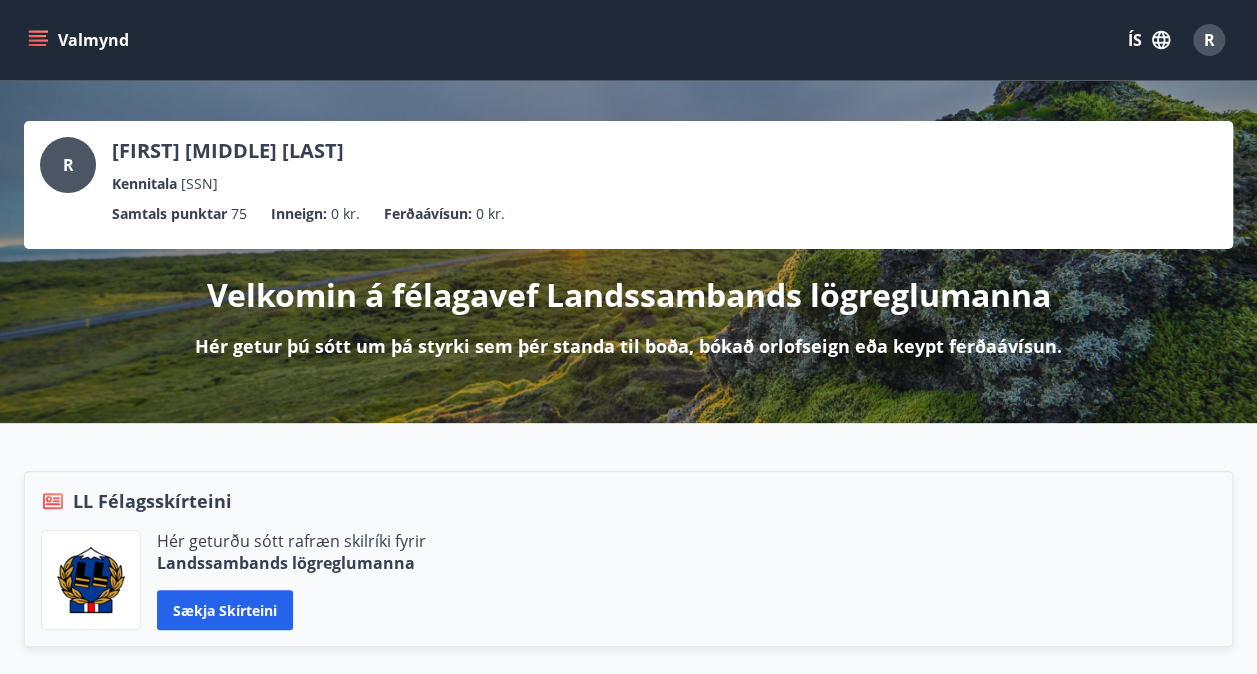 click 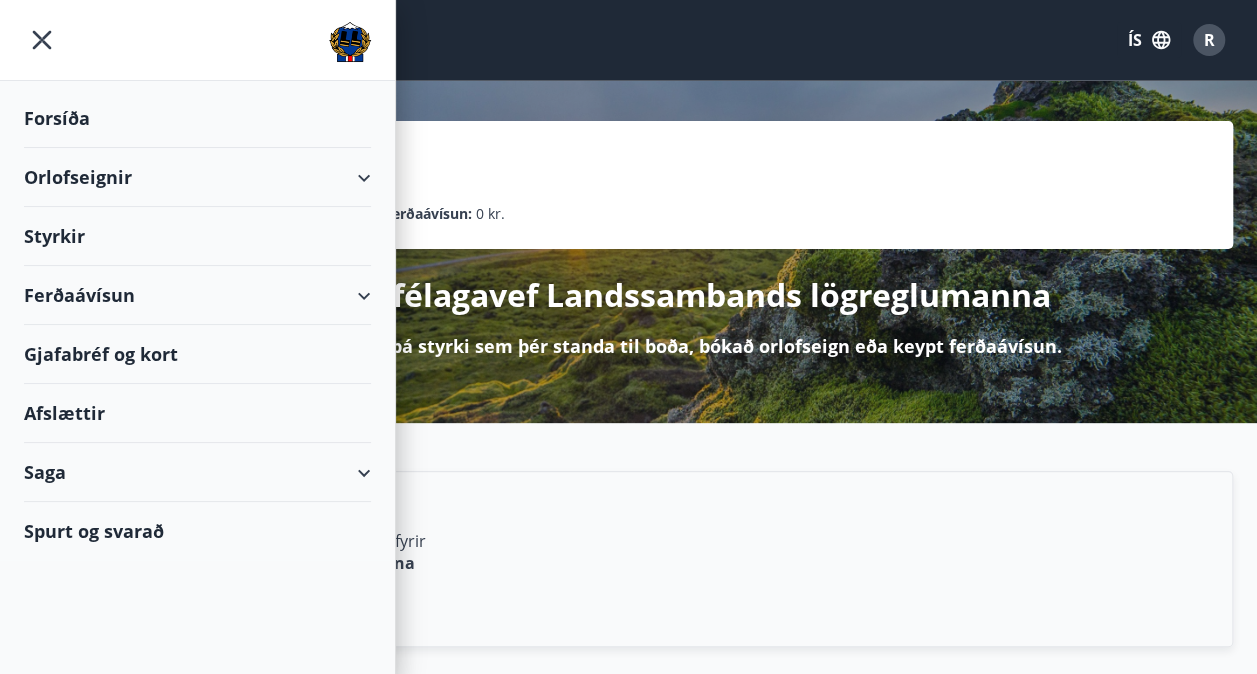 click on "Orlofseignir" at bounding box center [197, 177] 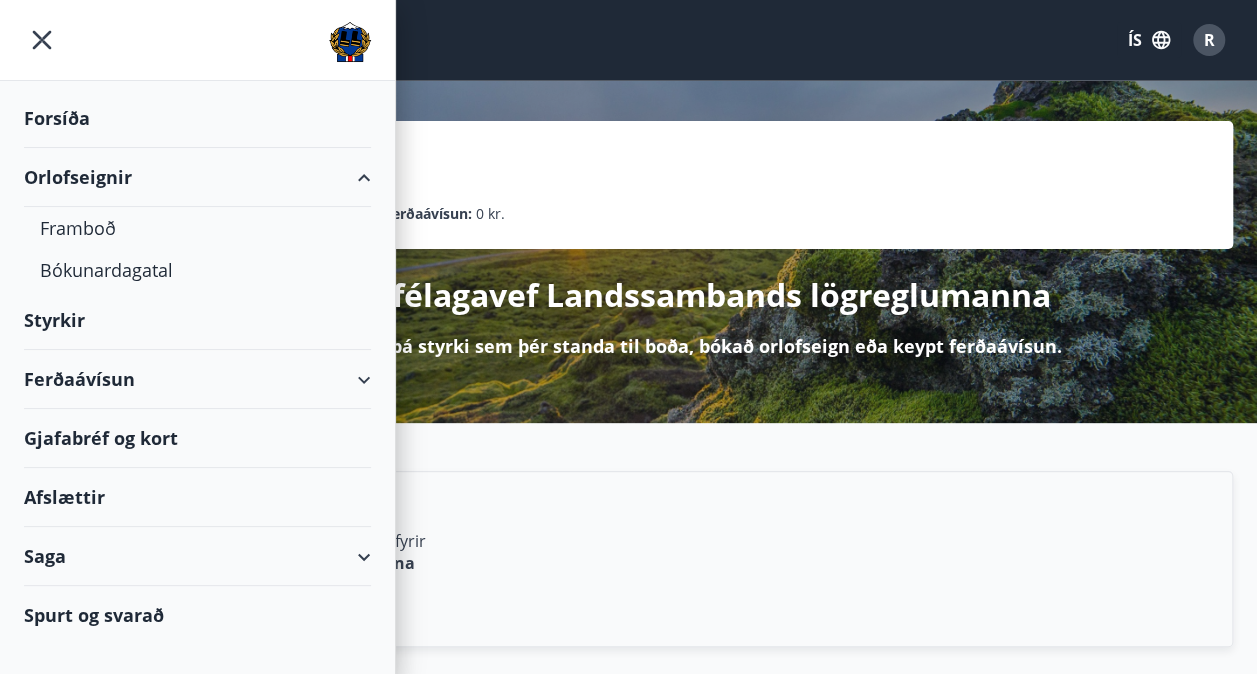 click on "Orlofseignir" at bounding box center (197, 177) 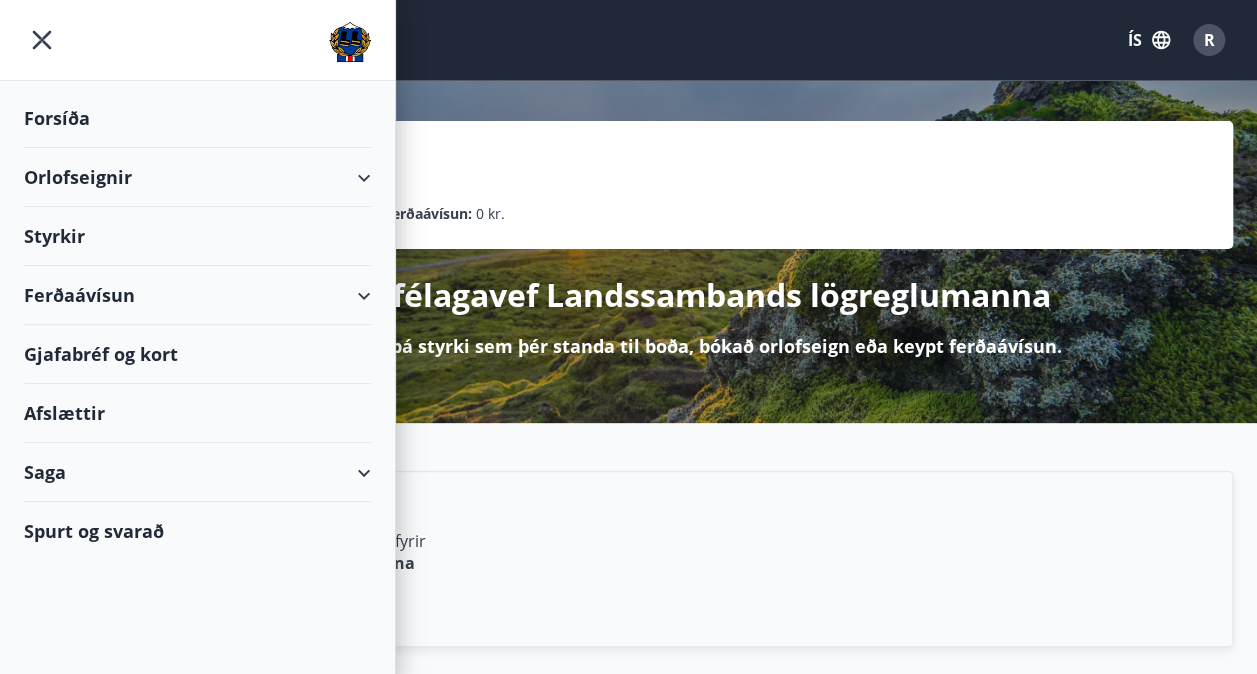 click on "Orlofseignir" at bounding box center [197, 177] 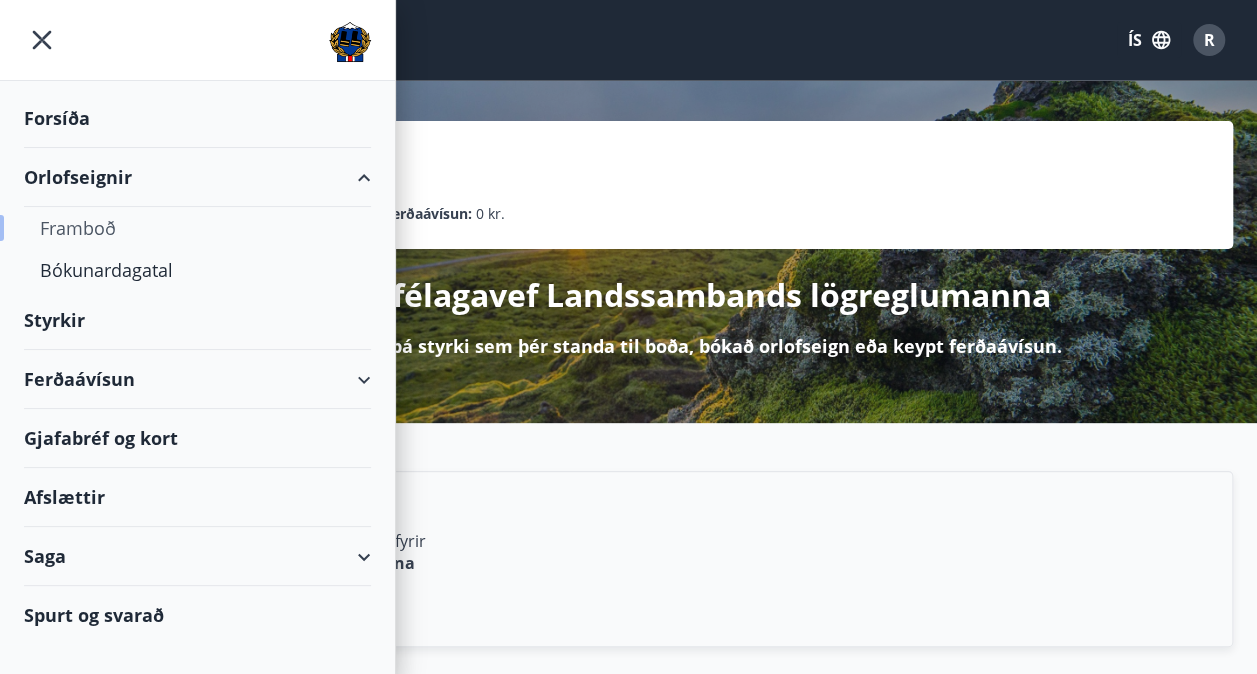 click on "Framboð" at bounding box center (197, 228) 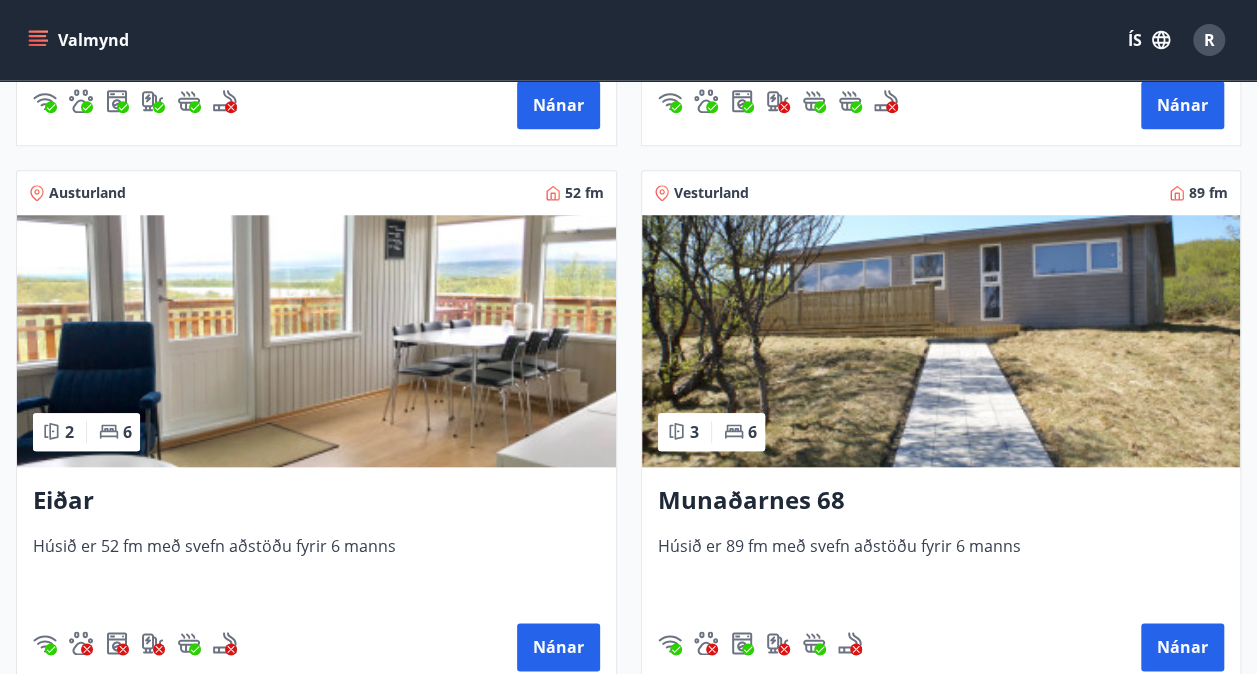 scroll, scrollTop: 817, scrollLeft: 0, axis: vertical 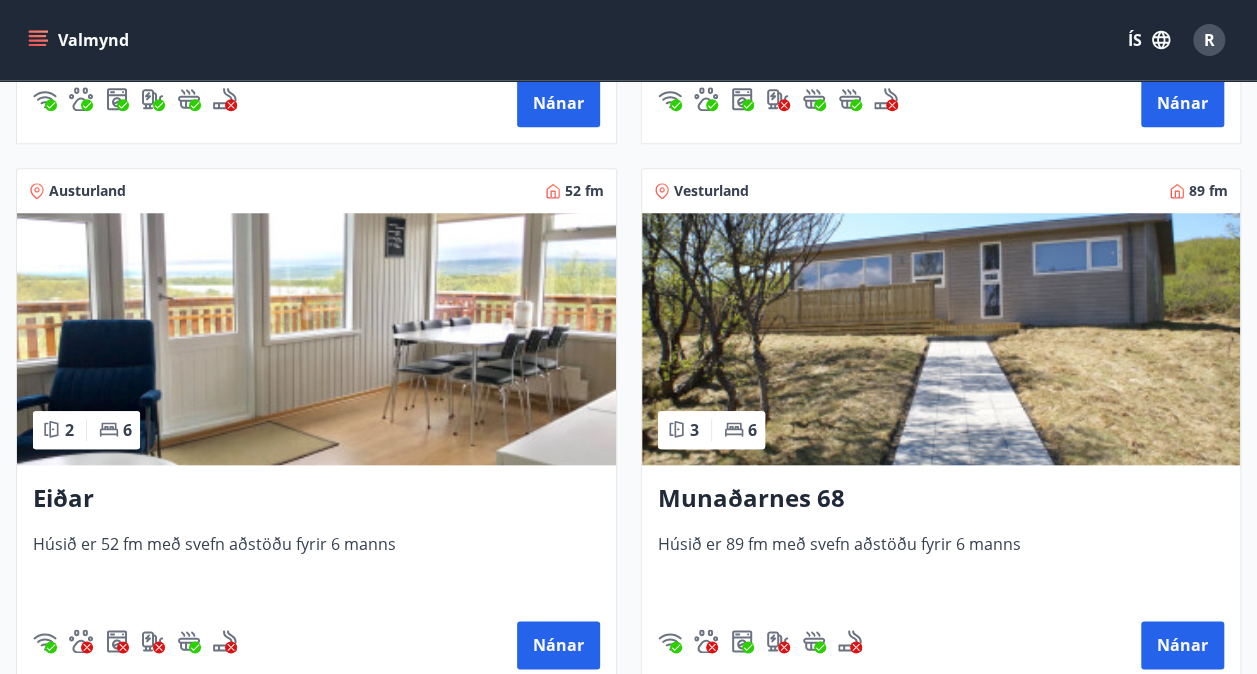 click on "R" at bounding box center (1209, 40) 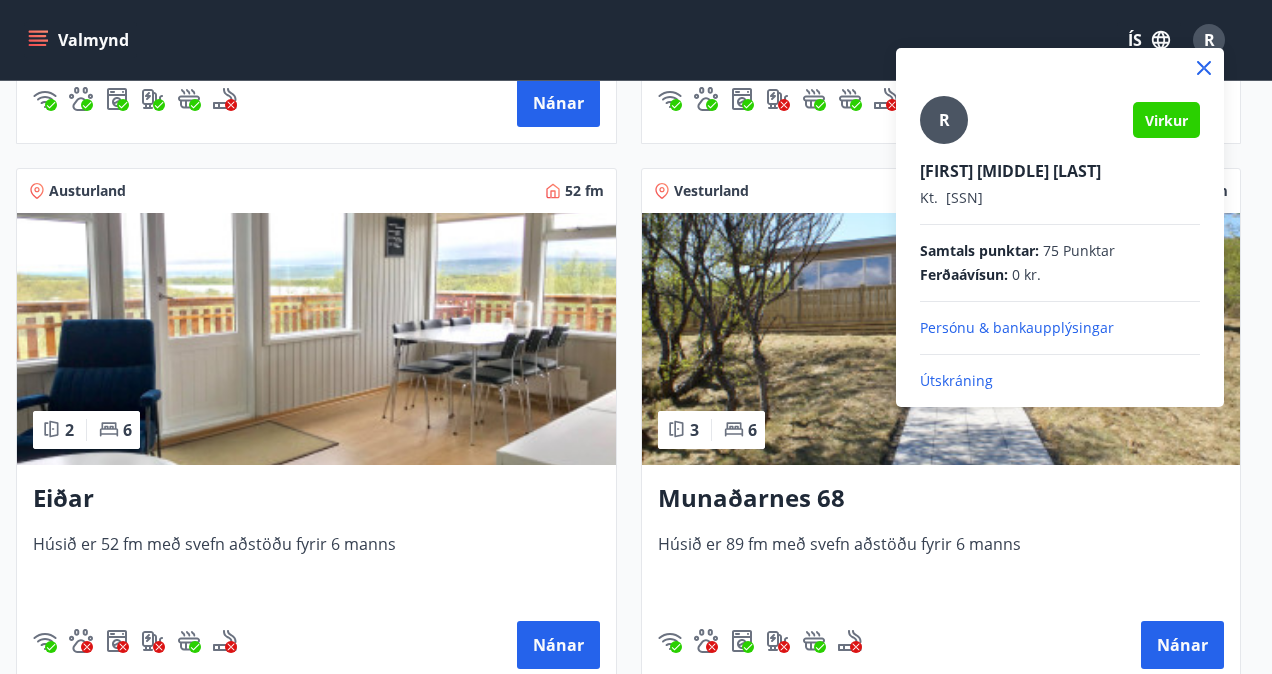 click at bounding box center [636, 337] 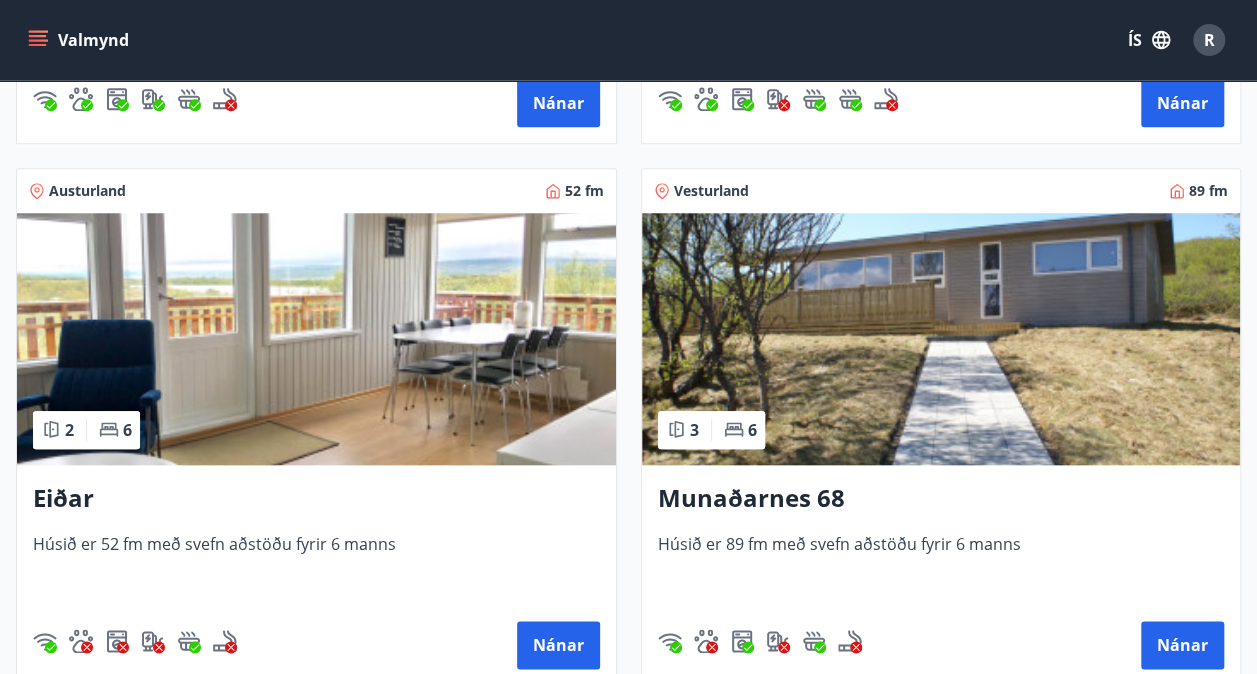click 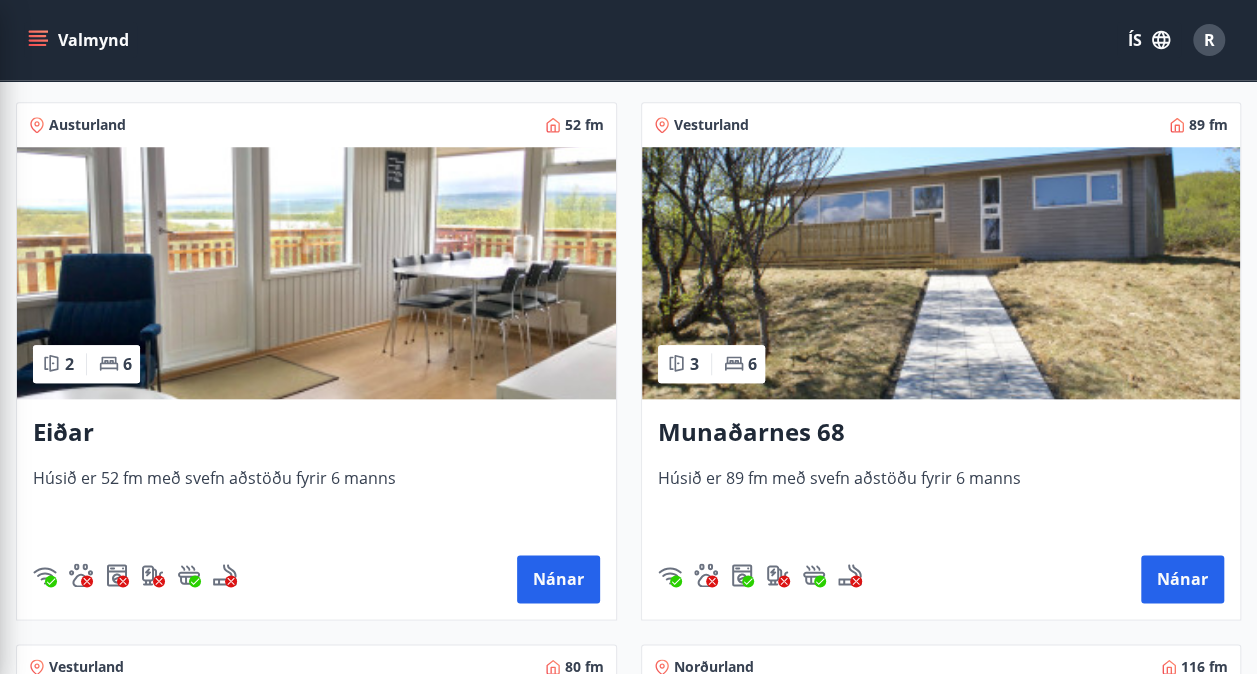 click on "Húsið er 52 fm með svefn aðstöðu fyrir 6 manns" at bounding box center [316, 500] 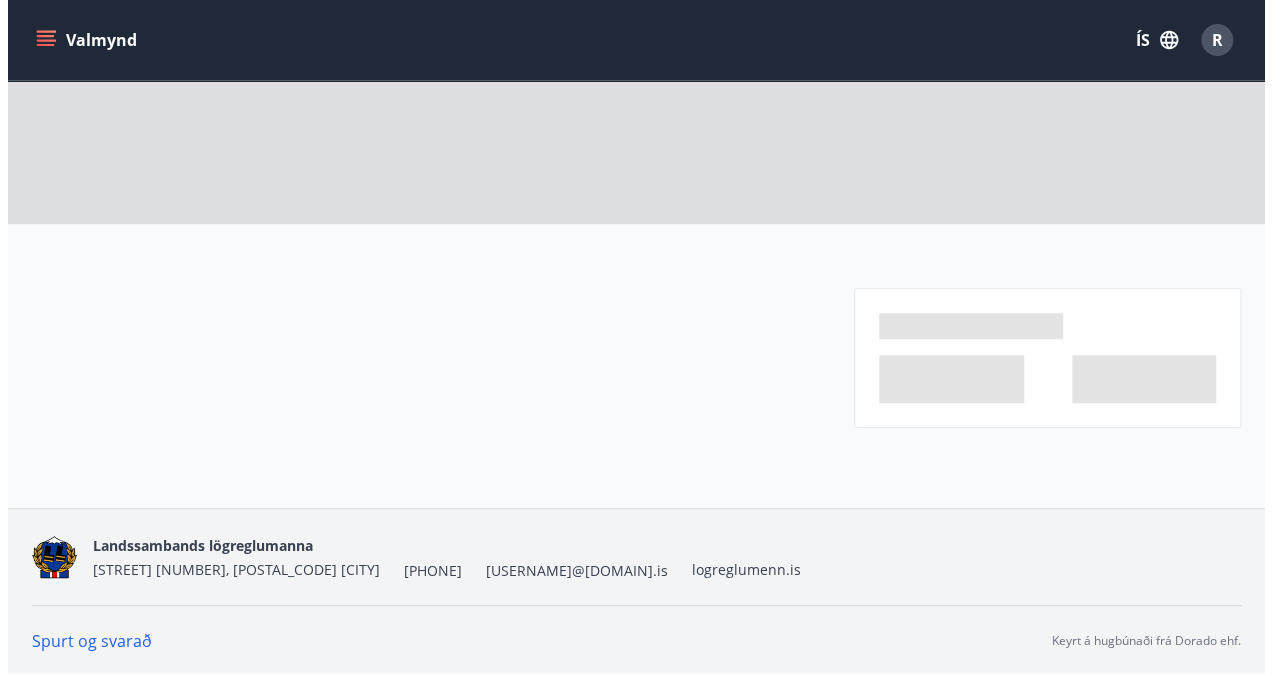 scroll, scrollTop: 0, scrollLeft: 0, axis: both 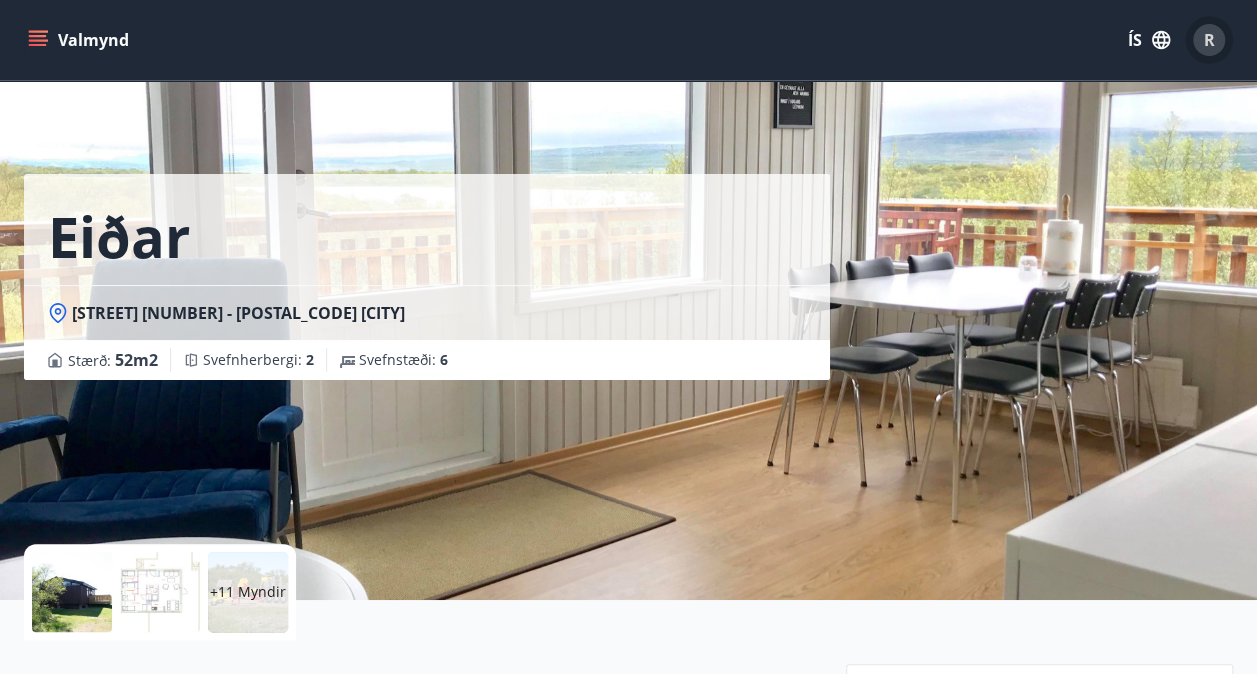 click on "R" at bounding box center (1209, 40) 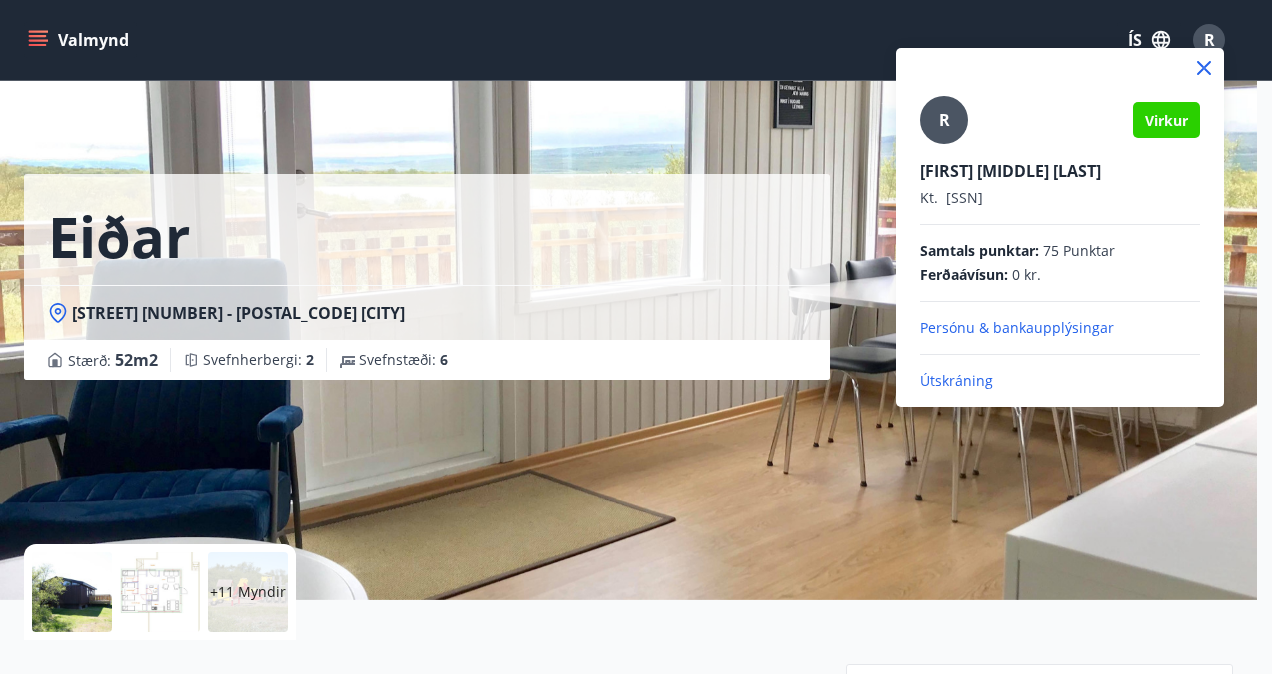 click on "Persónu & bankaupplýsingar" at bounding box center (1060, 328) 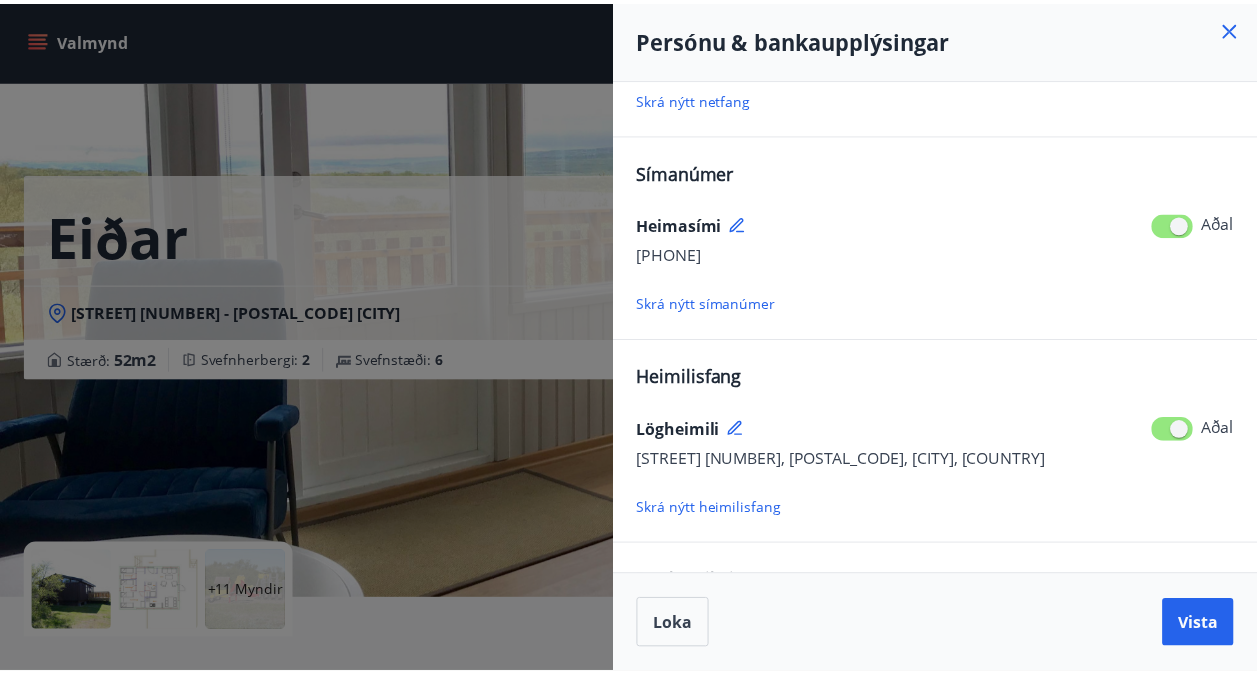 scroll, scrollTop: 351, scrollLeft: 0, axis: vertical 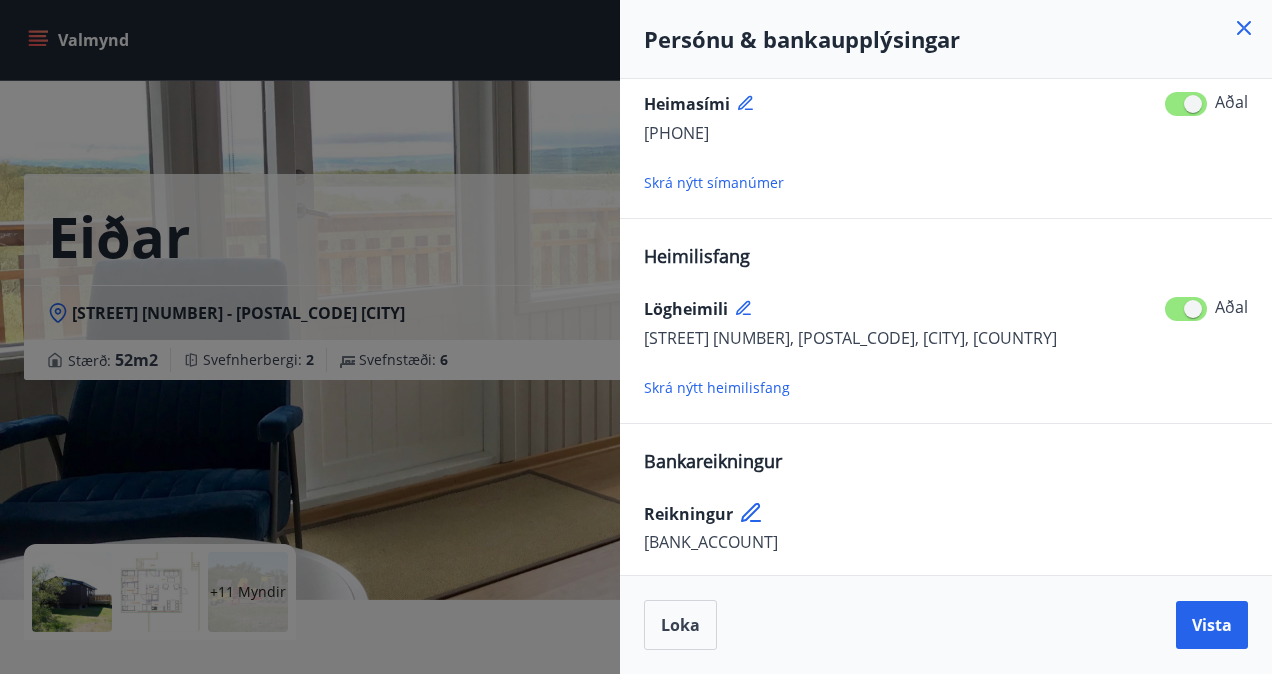 click at bounding box center (636, 337) 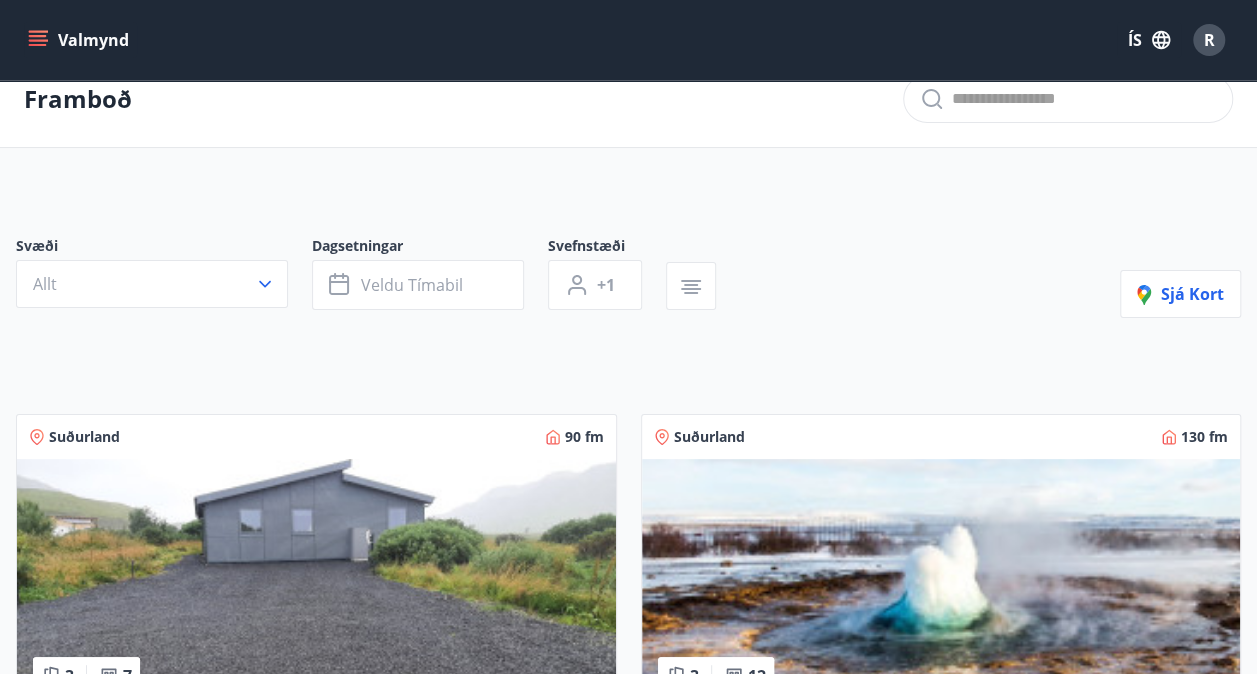 scroll, scrollTop: 0, scrollLeft: 0, axis: both 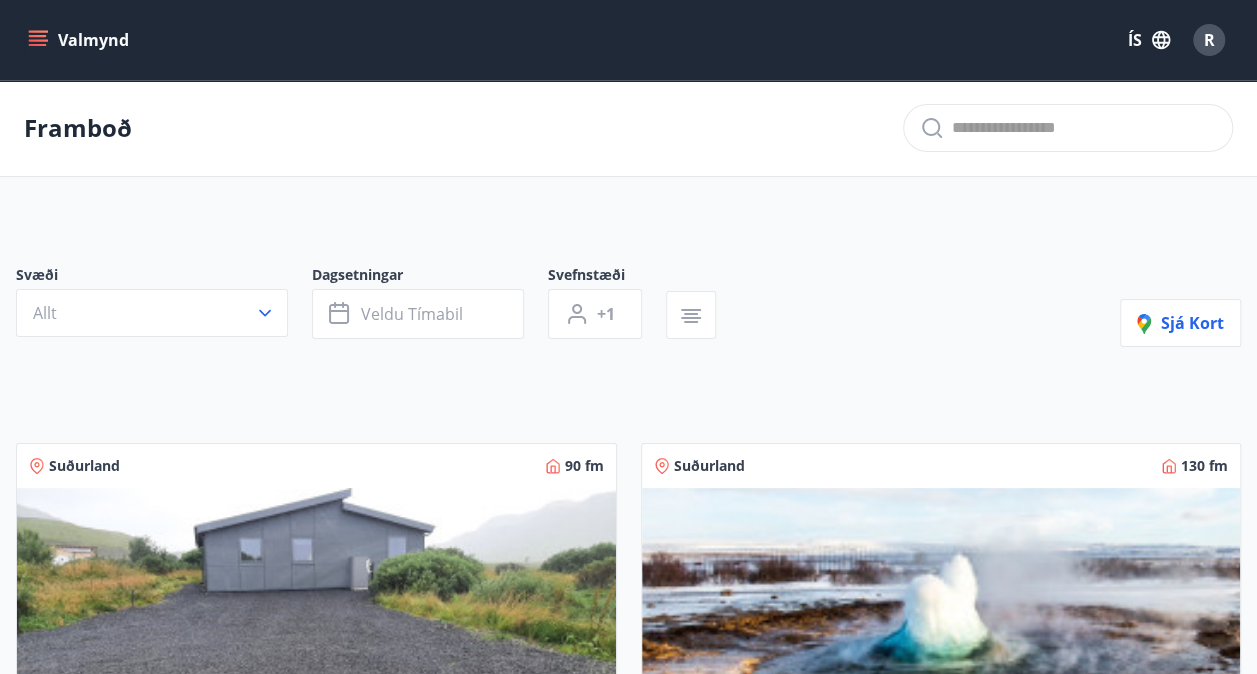 click on "Valmynd" at bounding box center (80, 40) 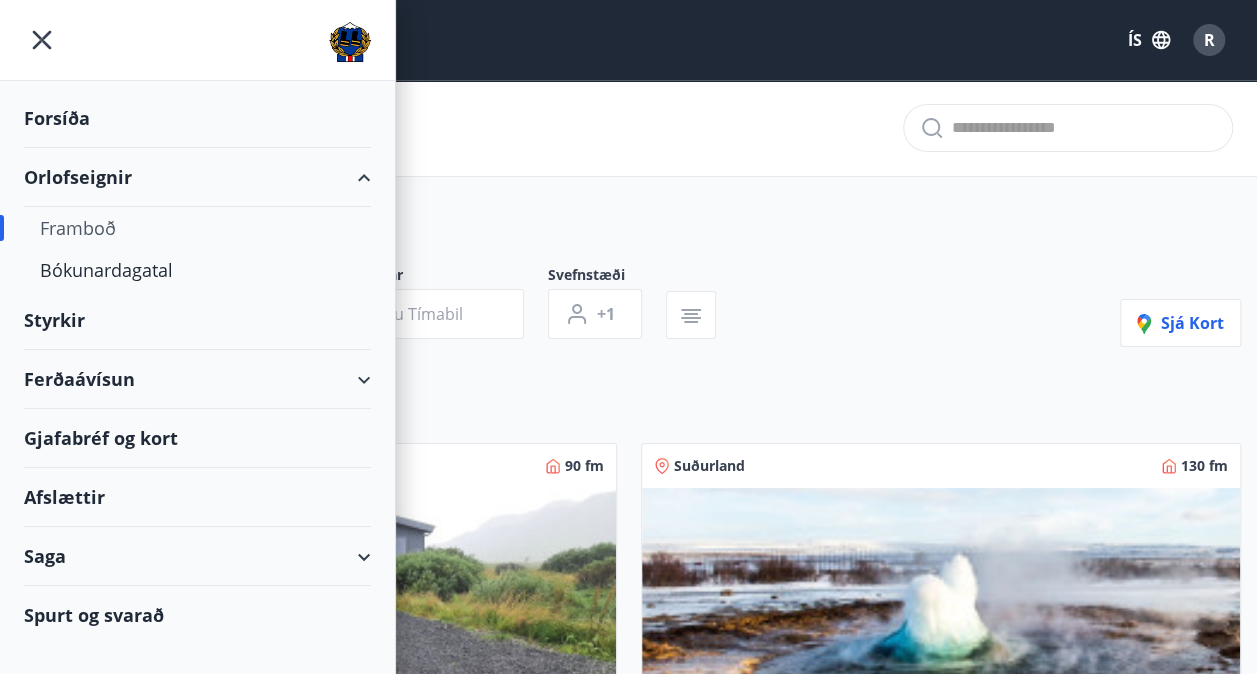 click on "Gjafabréf og kort" at bounding box center (197, 438) 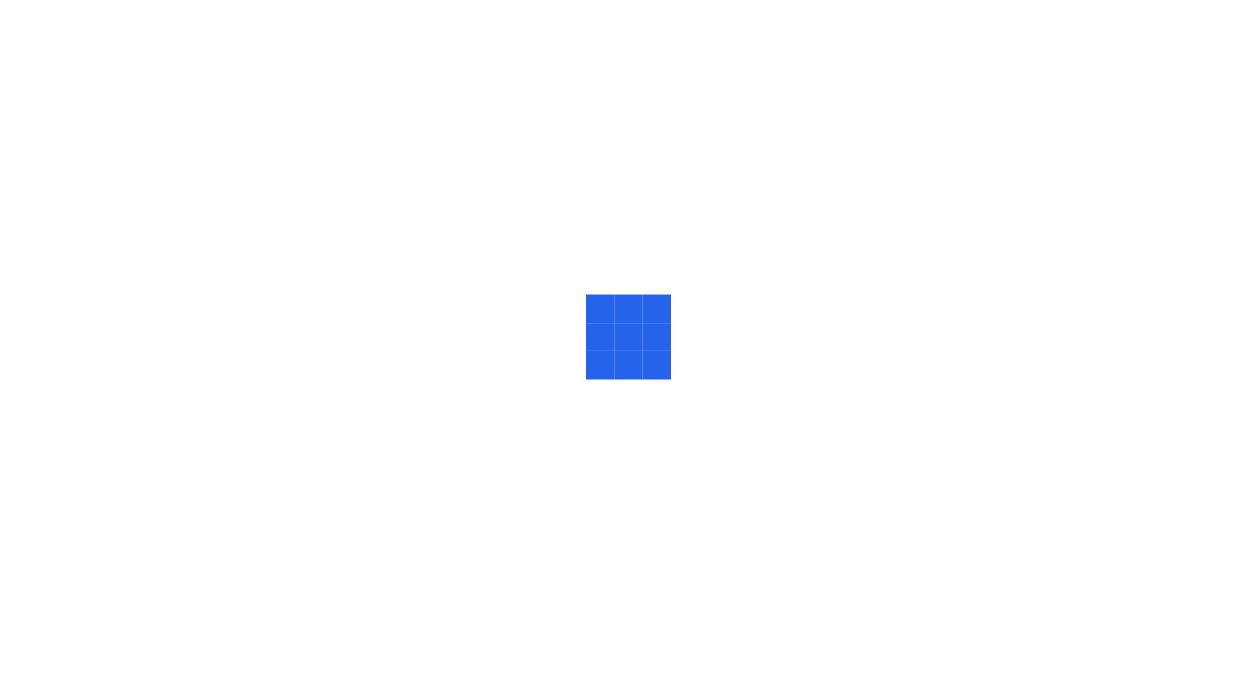 scroll, scrollTop: 0, scrollLeft: 0, axis: both 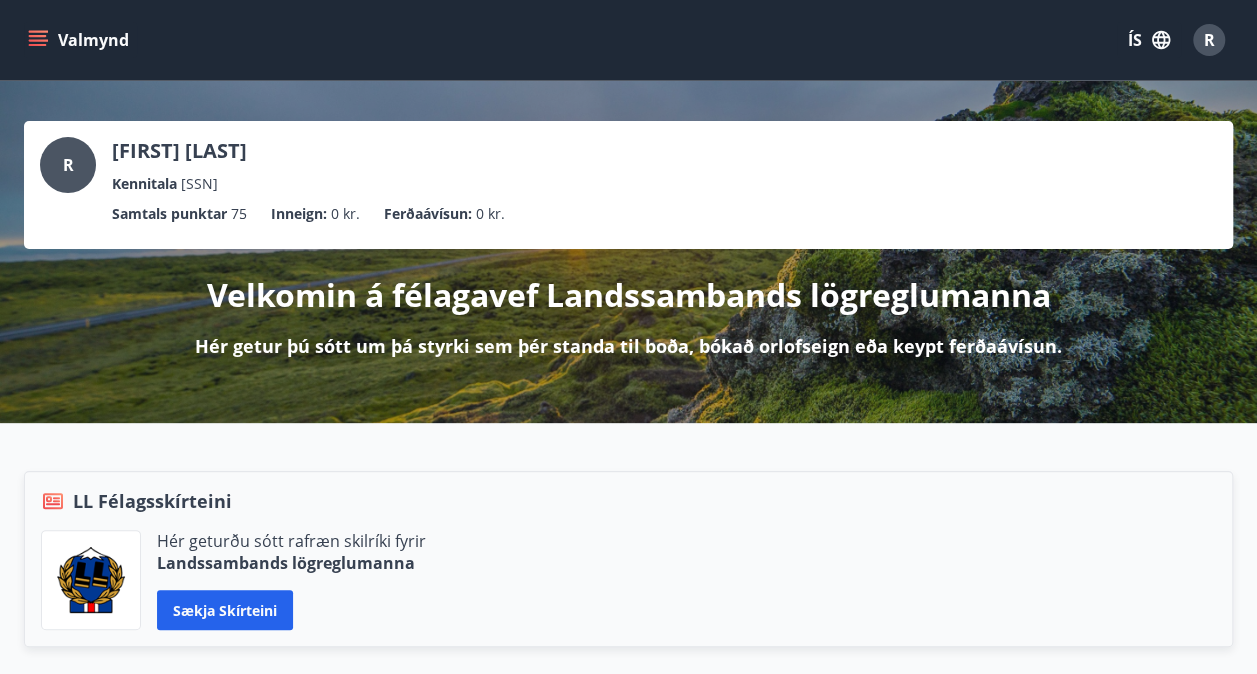 click 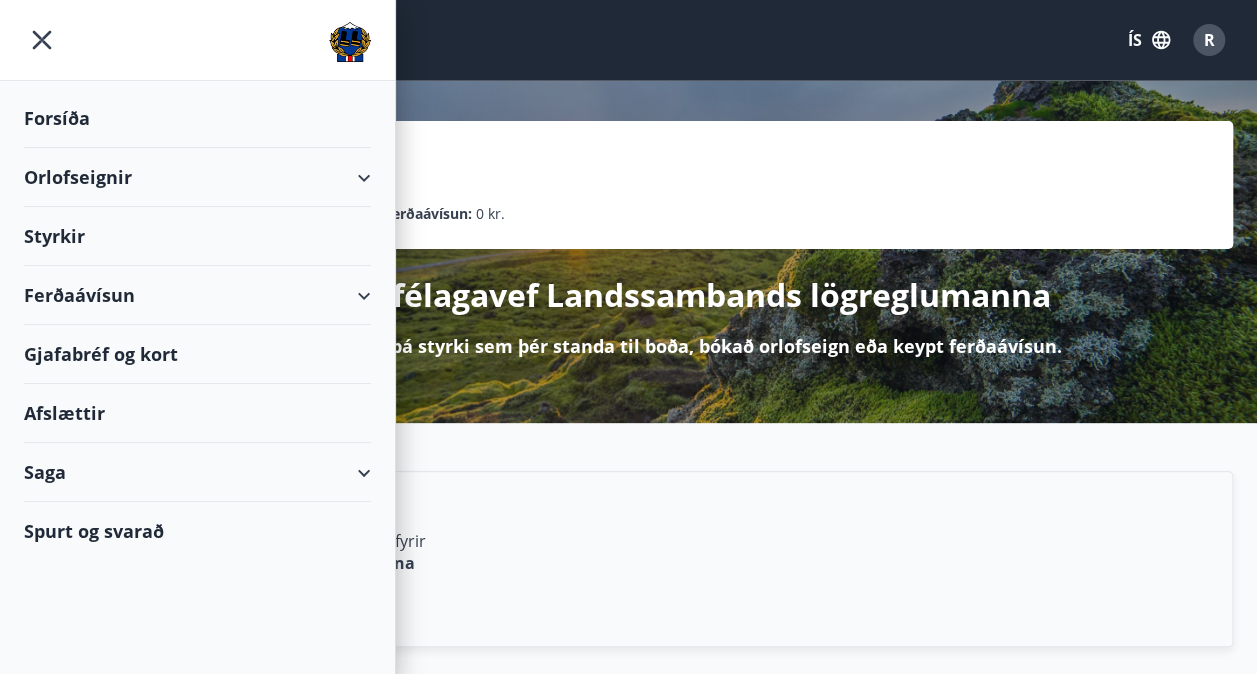 click on "Orlofseignir" at bounding box center (197, 177) 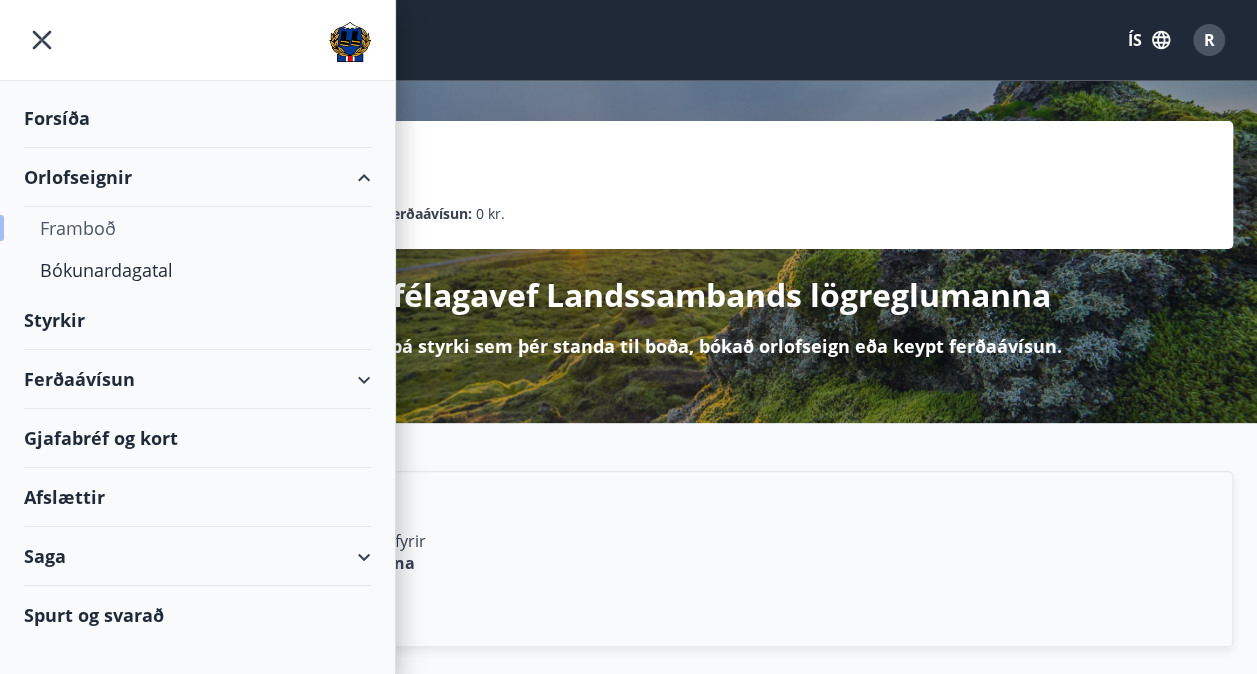 click on "Framboð" at bounding box center (197, 228) 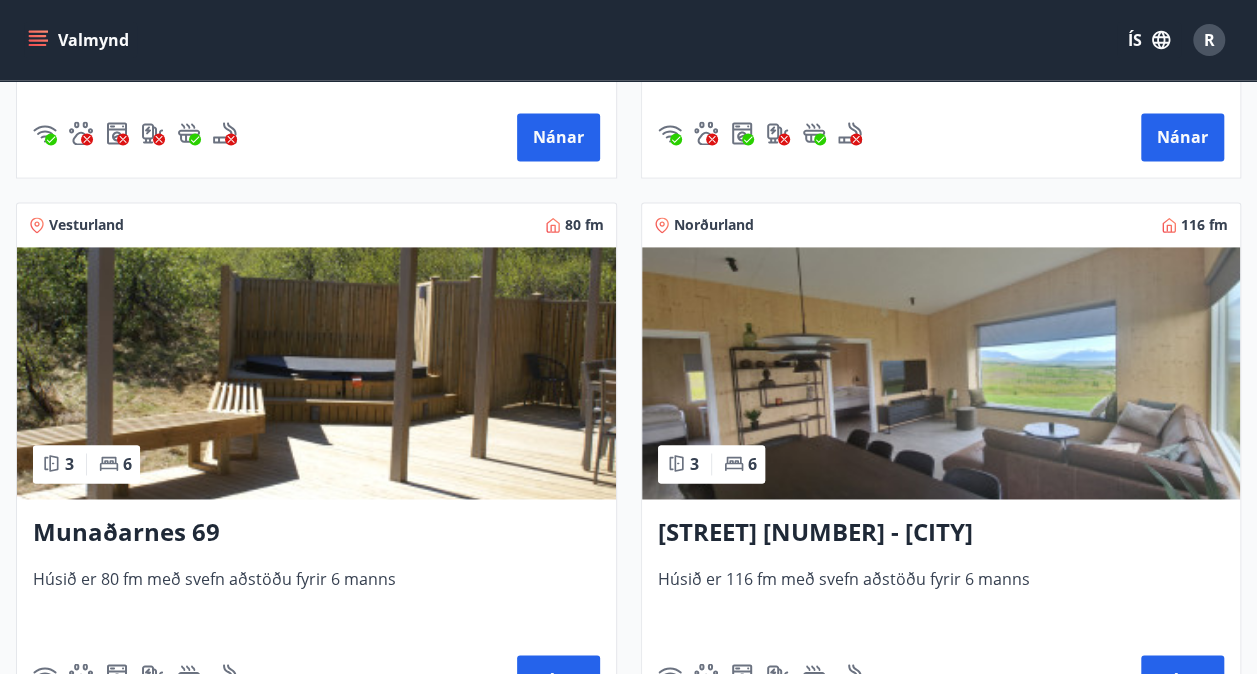 scroll, scrollTop: 1326, scrollLeft: 0, axis: vertical 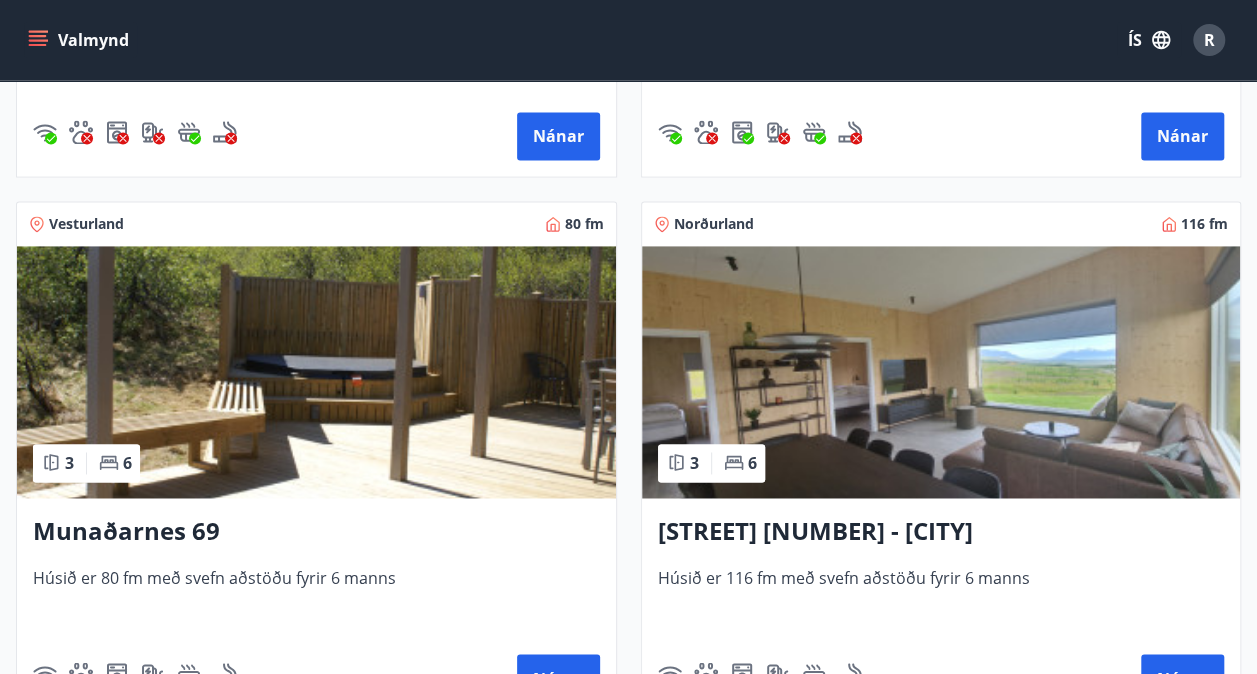 click on "Munaðarnes 69 Húsið er 80 fm með svefn aðstöðu fyrir 6 manns Nánar" at bounding box center [316, 608] 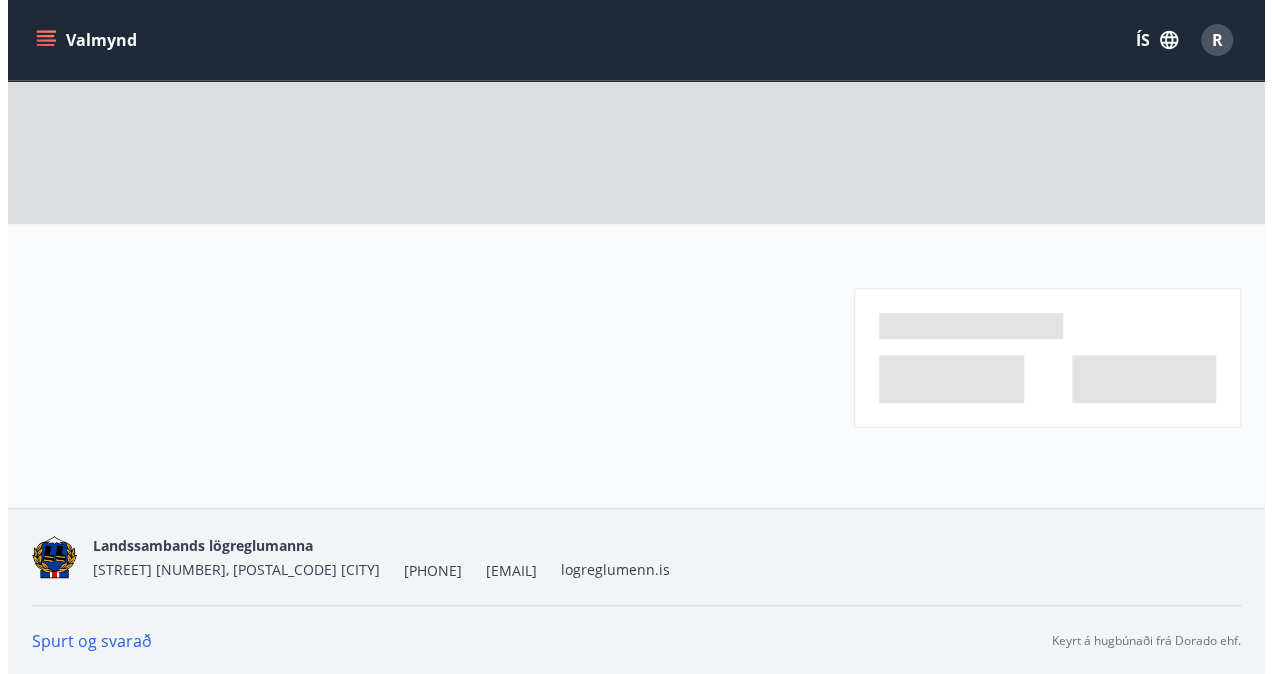 scroll, scrollTop: 0, scrollLeft: 0, axis: both 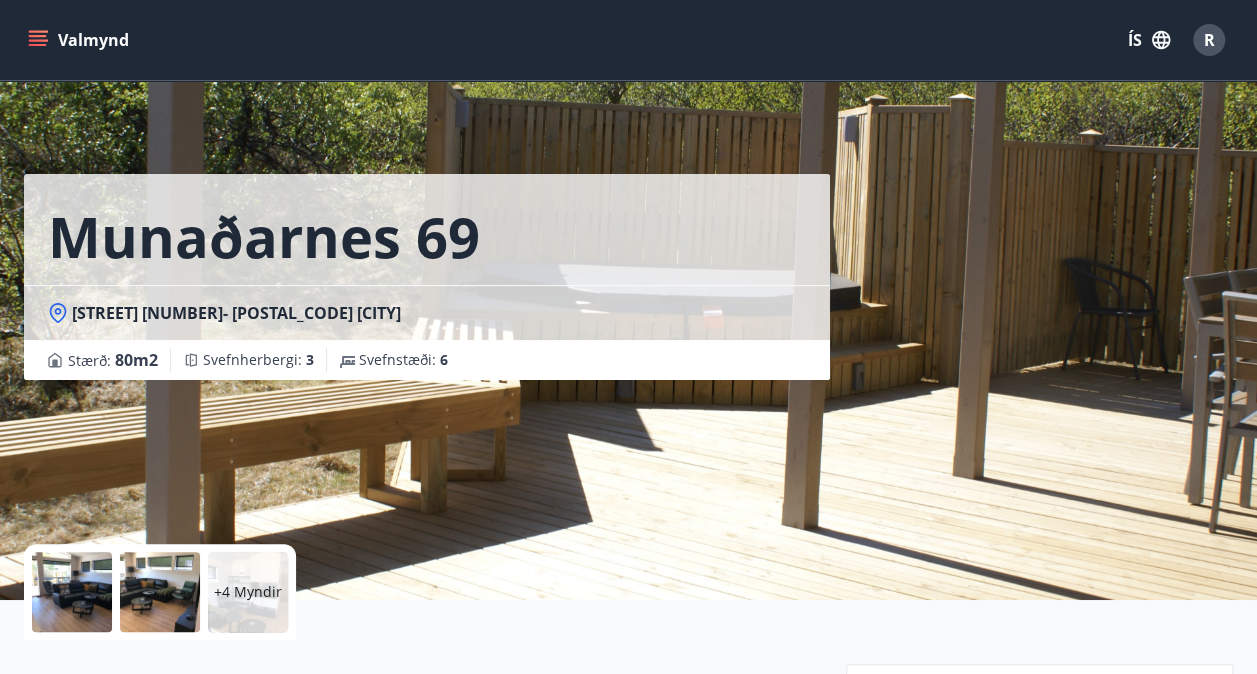 click at bounding box center (72, 592) 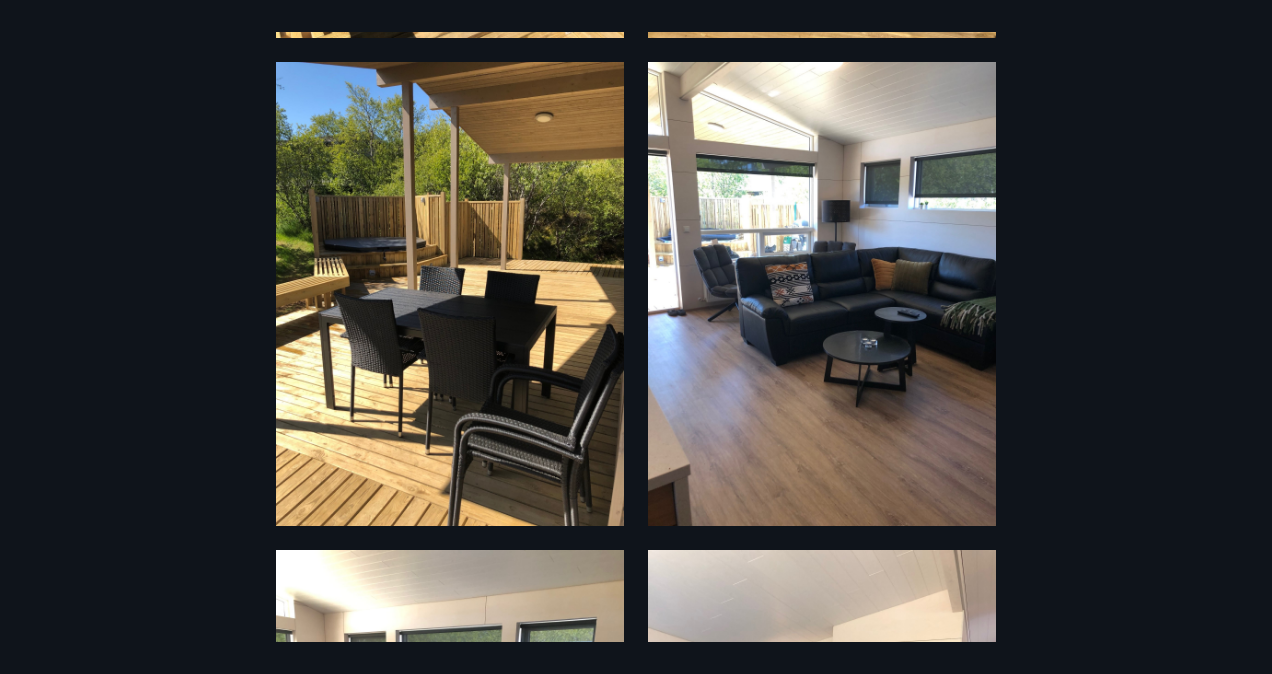 scroll, scrollTop: 0, scrollLeft: 0, axis: both 